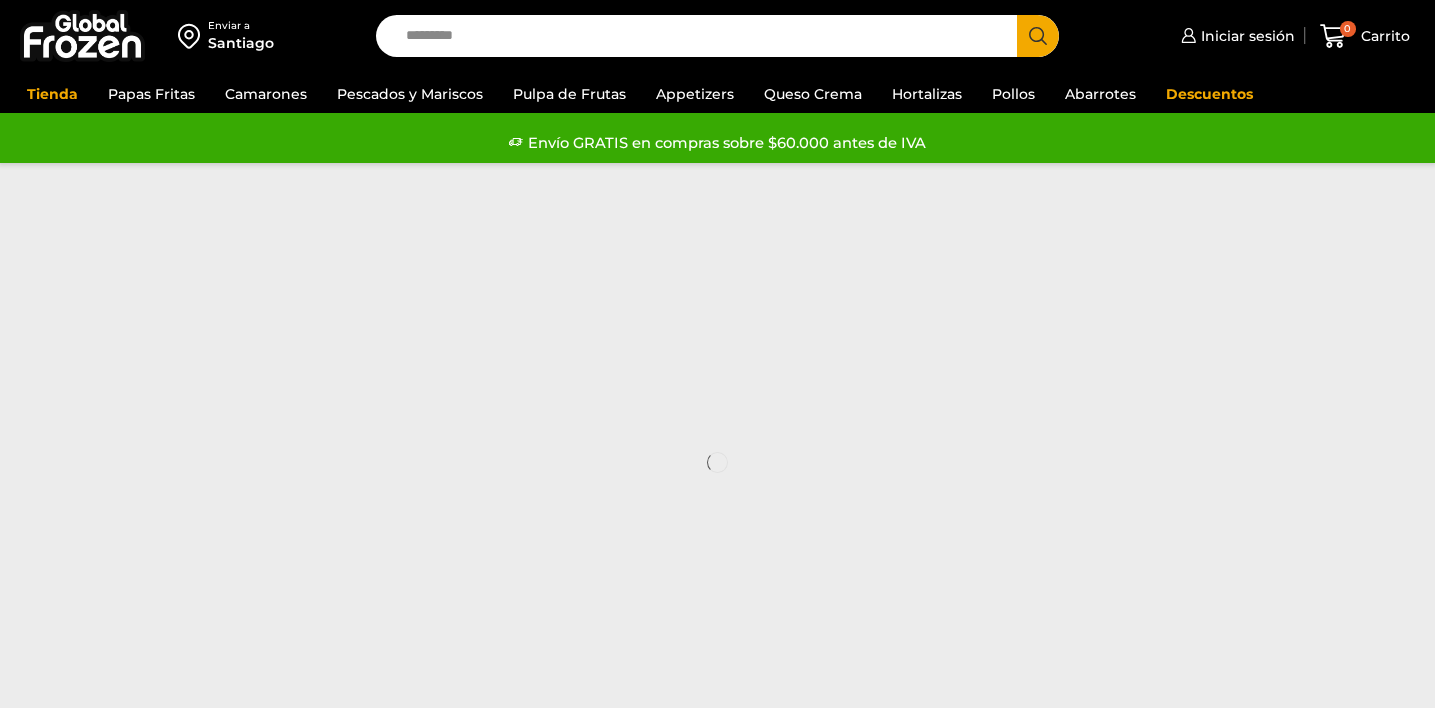 scroll, scrollTop: 0, scrollLeft: 0, axis: both 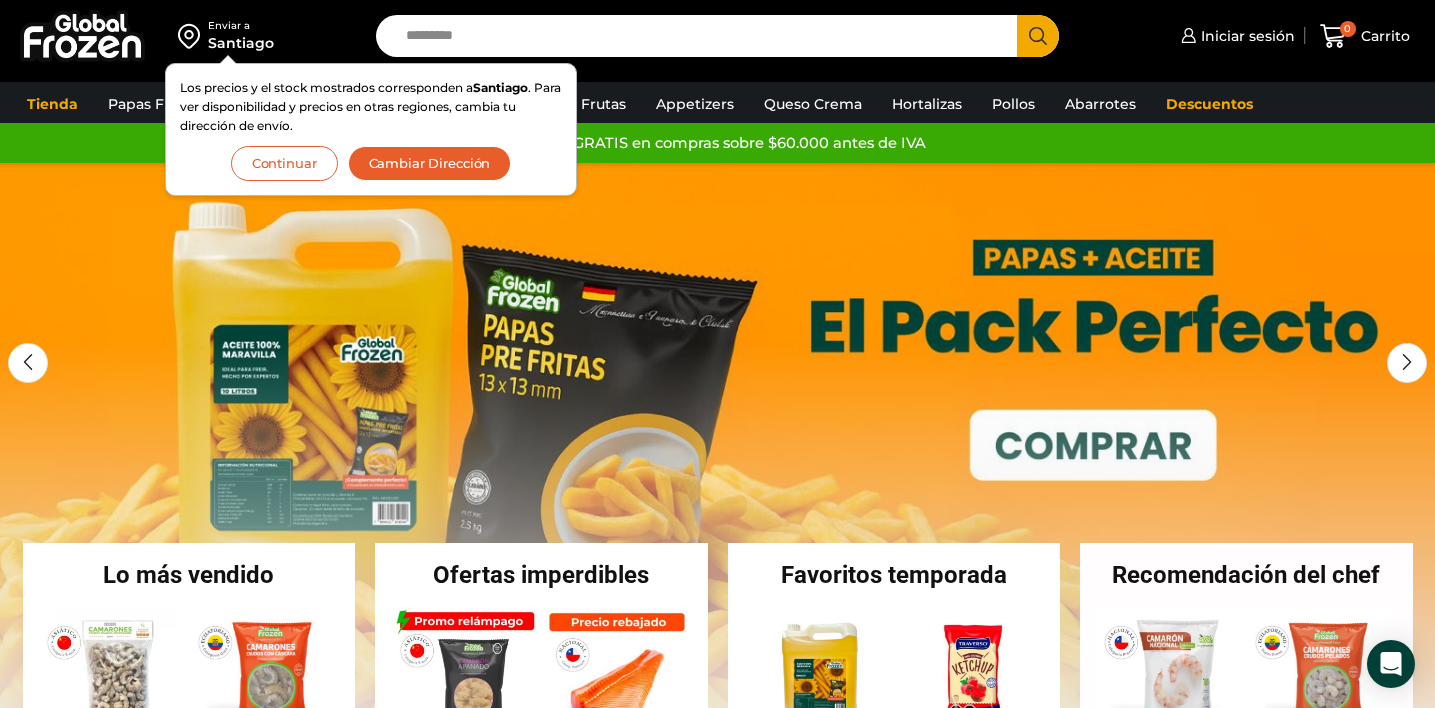 click on "Continuar" at bounding box center [284, 163] 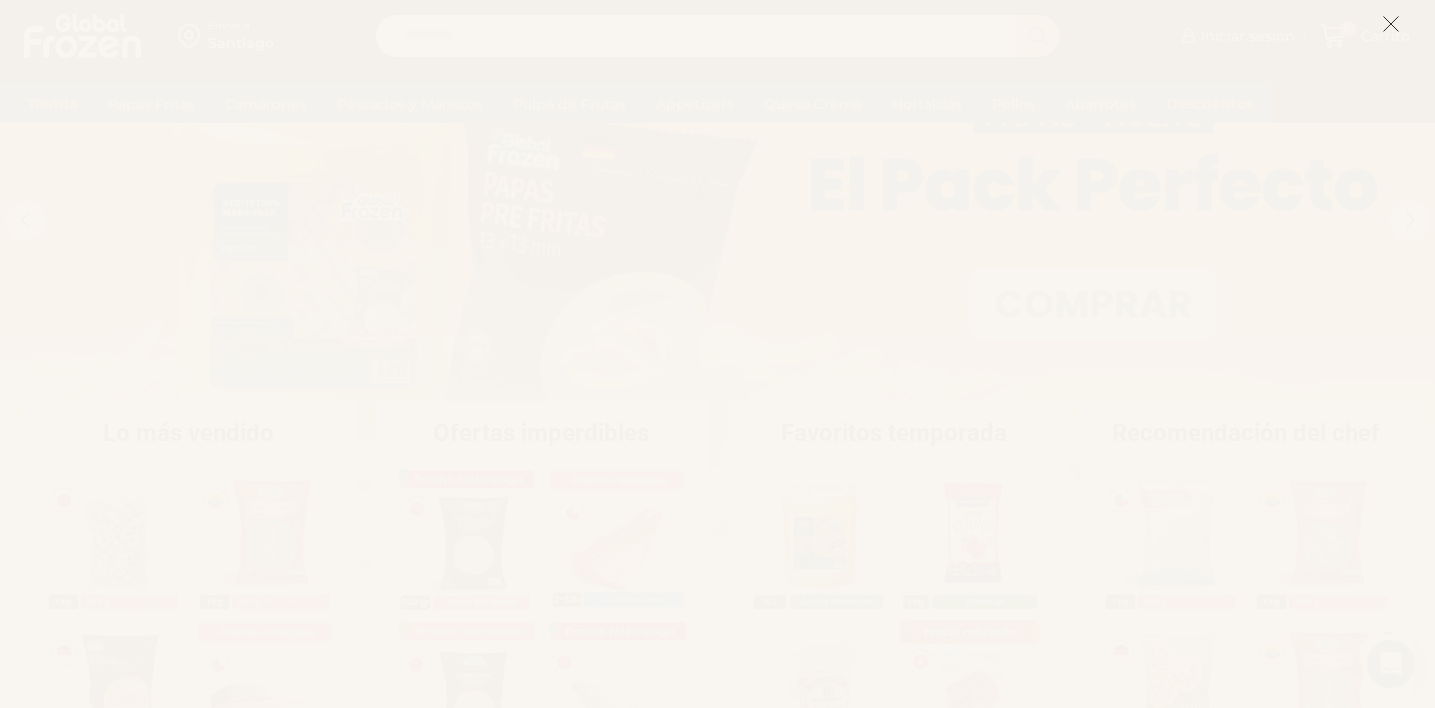 scroll, scrollTop: 175, scrollLeft: 0, axis: vertical 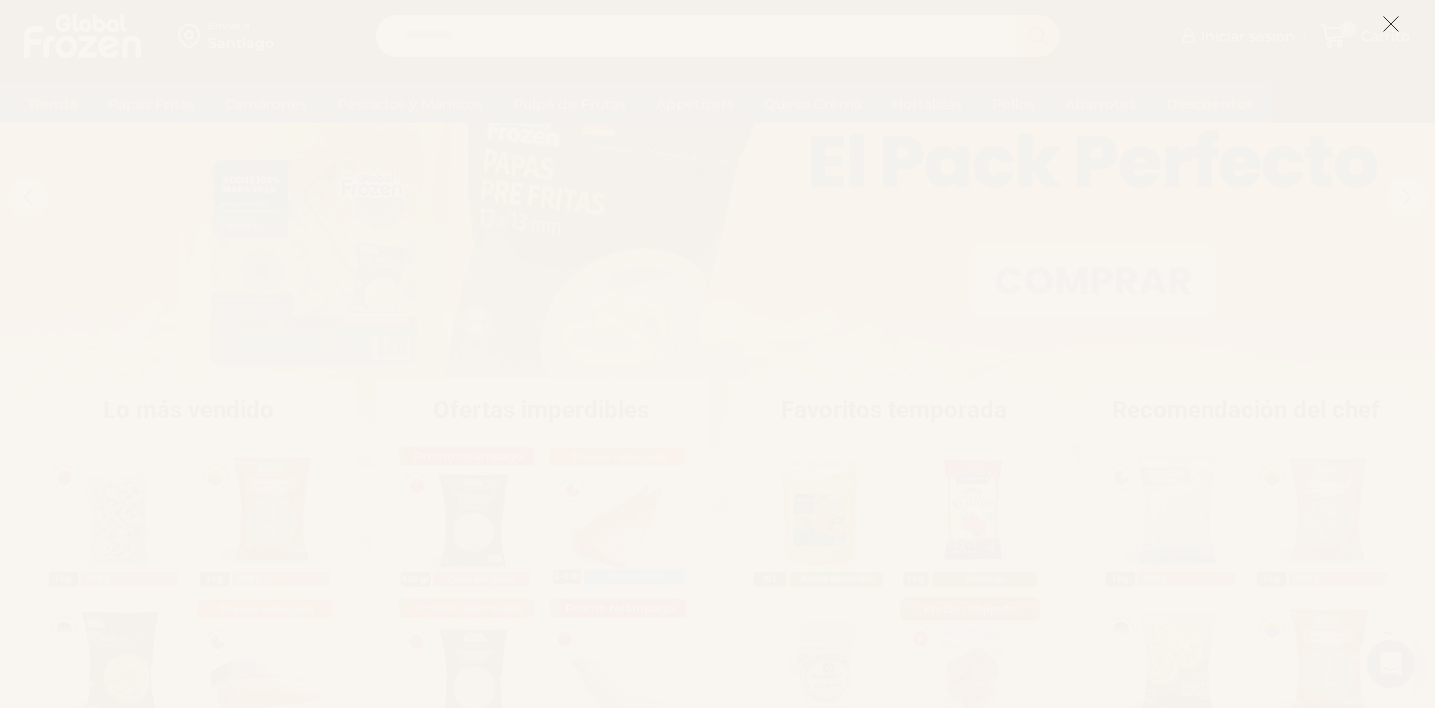 click 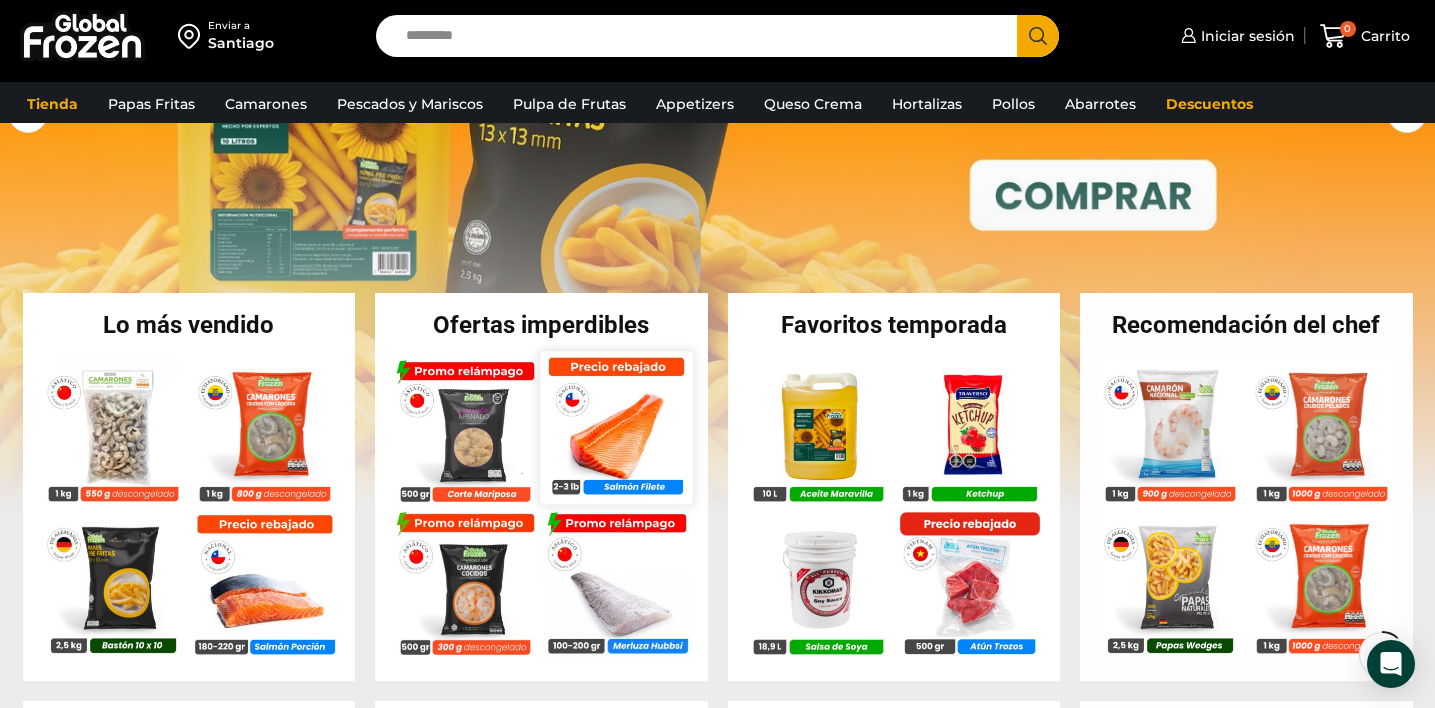 scroll, scrollTop: 265, scrollLeft: 0, axis: vertical 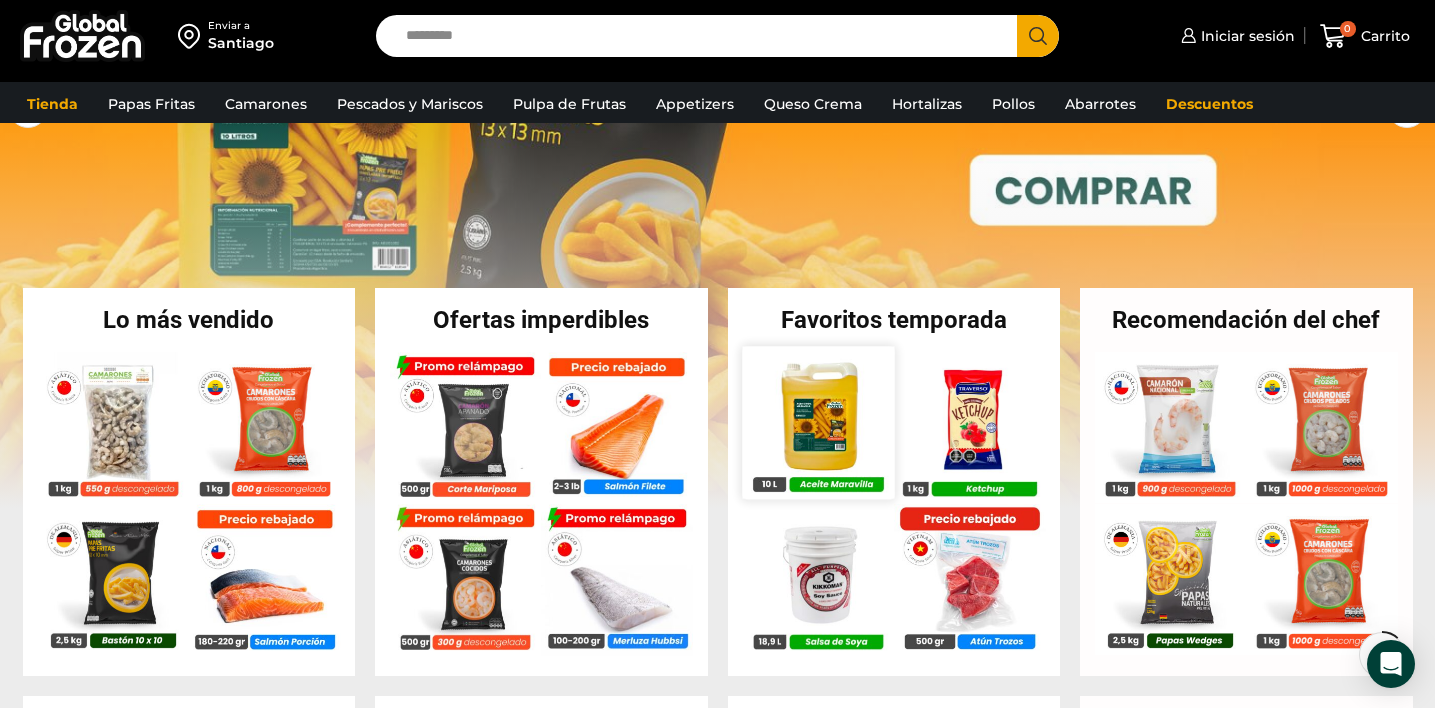click at bounding box center (818, 422) 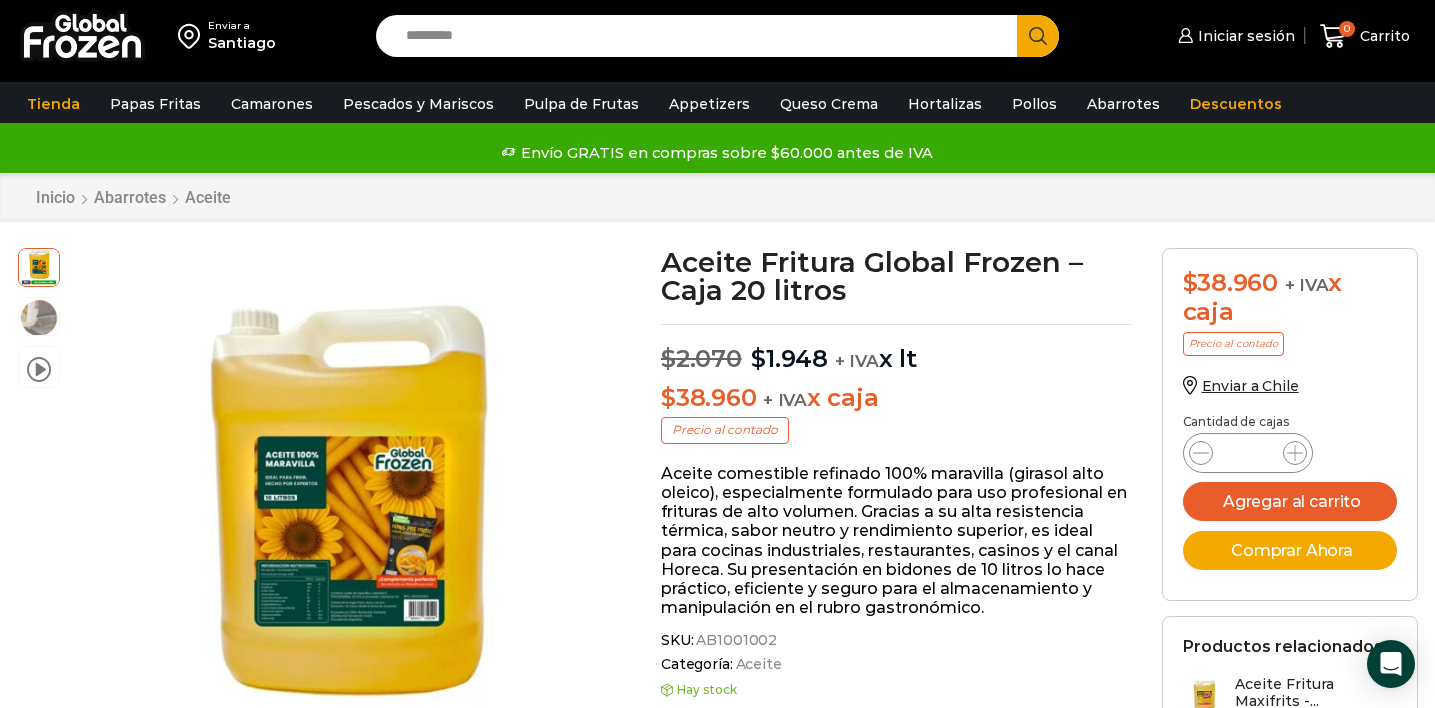 scroll, scrollTop: 1, scrollLeft: 0, axis: vertical 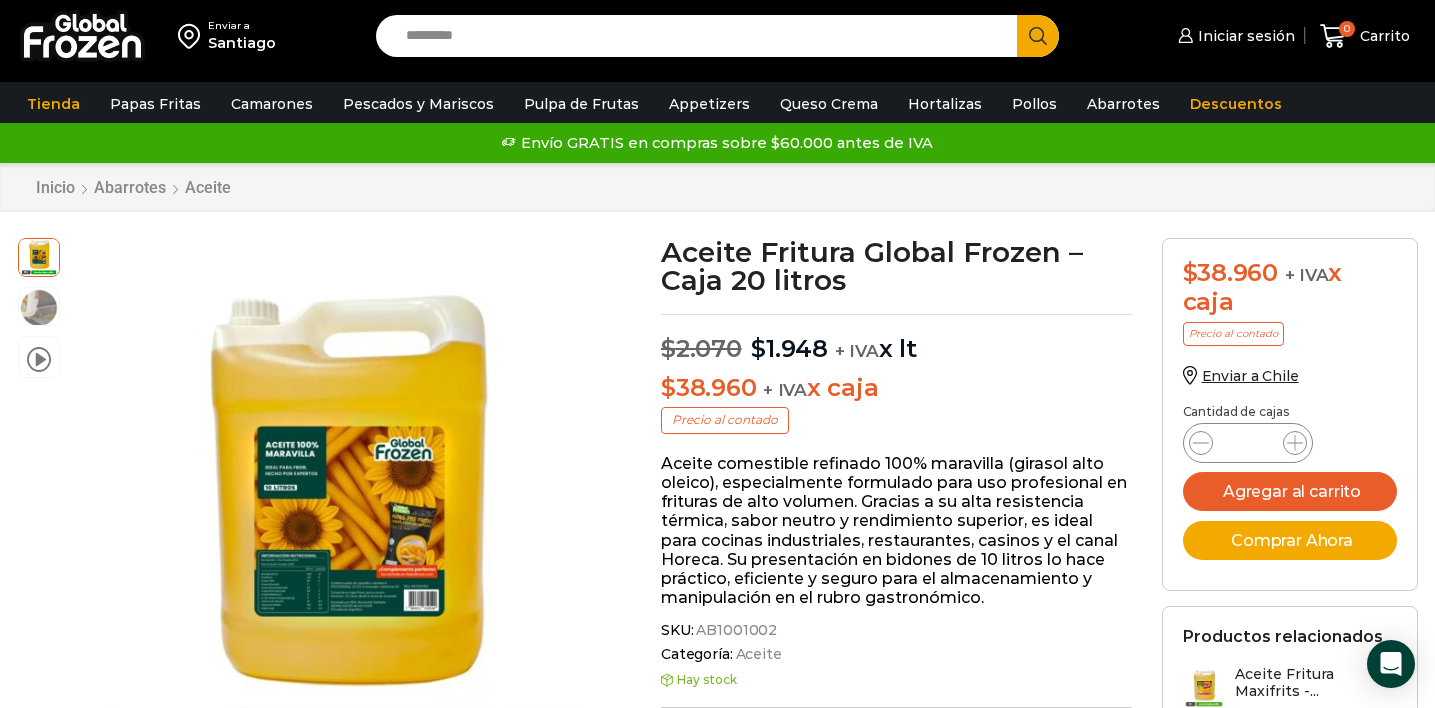 click at bounding box center (82, 36) 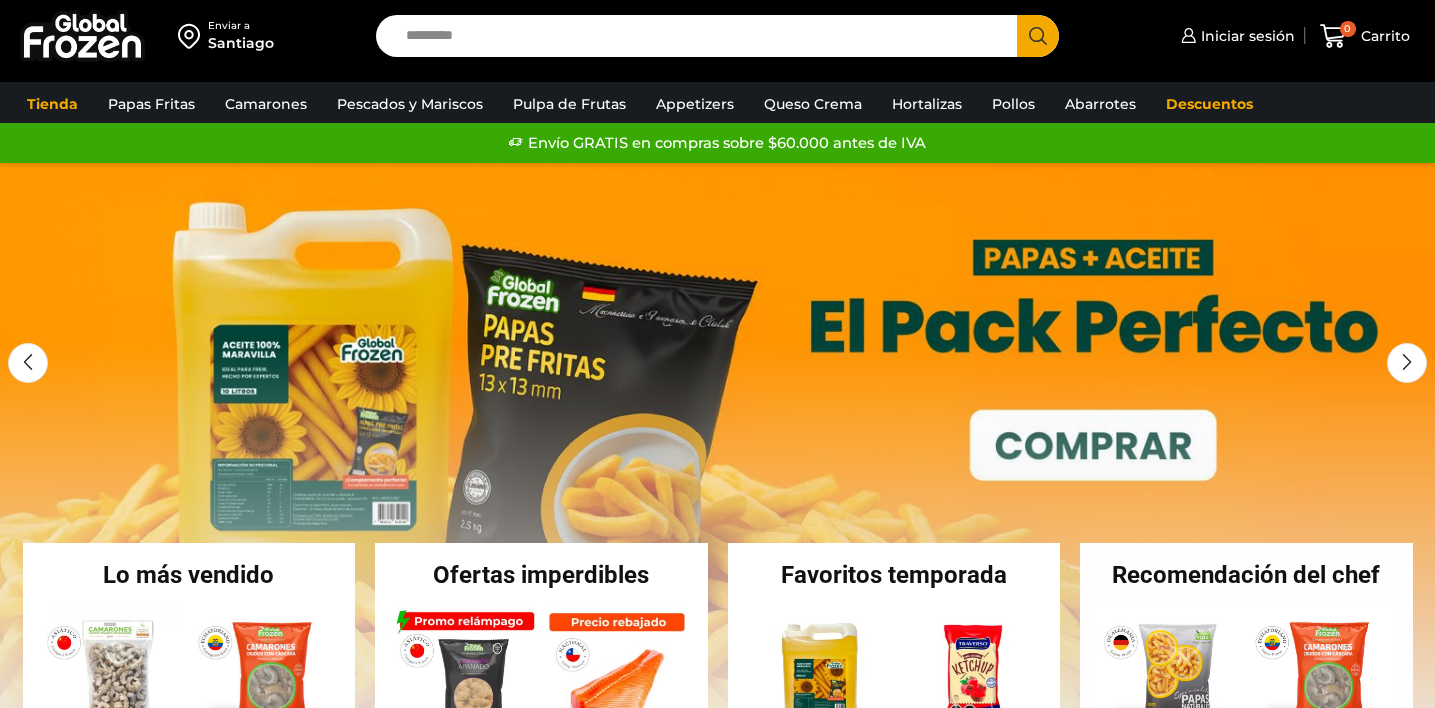 scroll, scrollTop: 0, scrollLeft: 0, axis: both 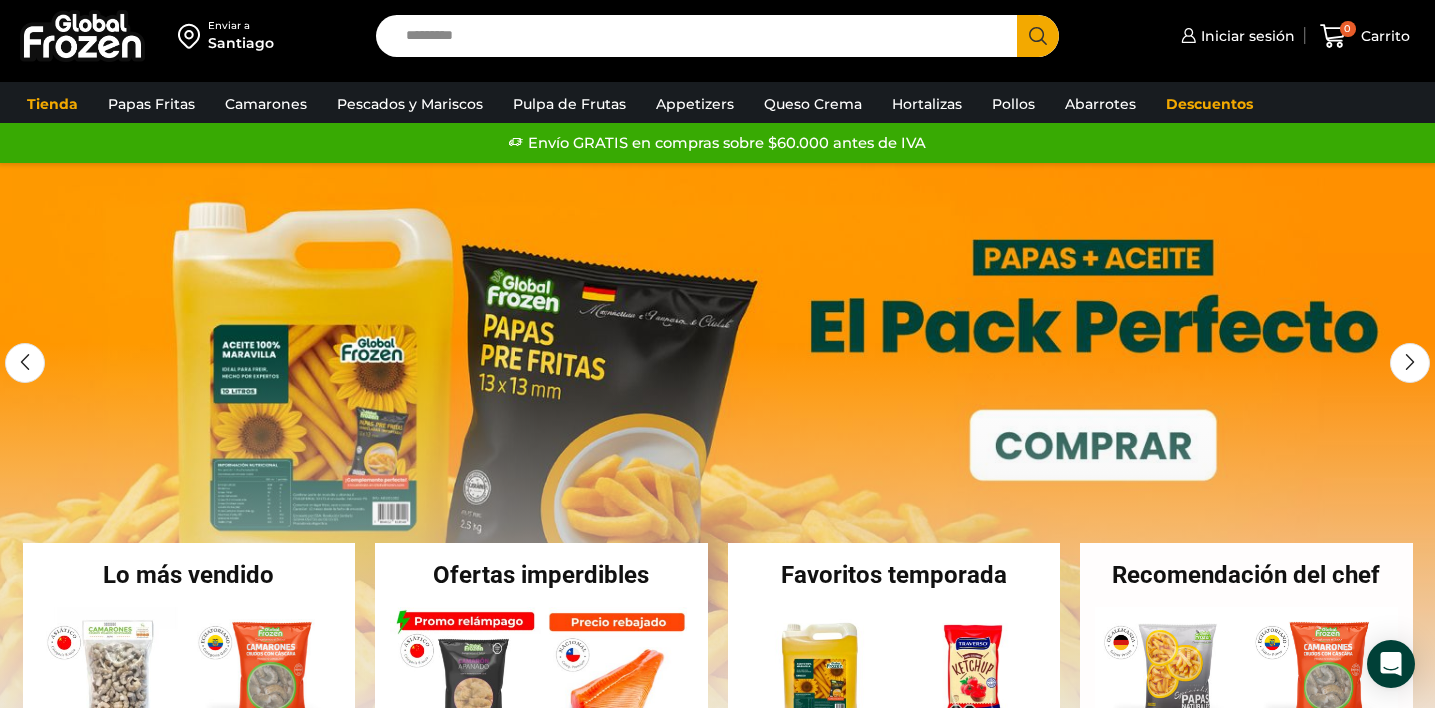 click at bounding box center (717, 463) 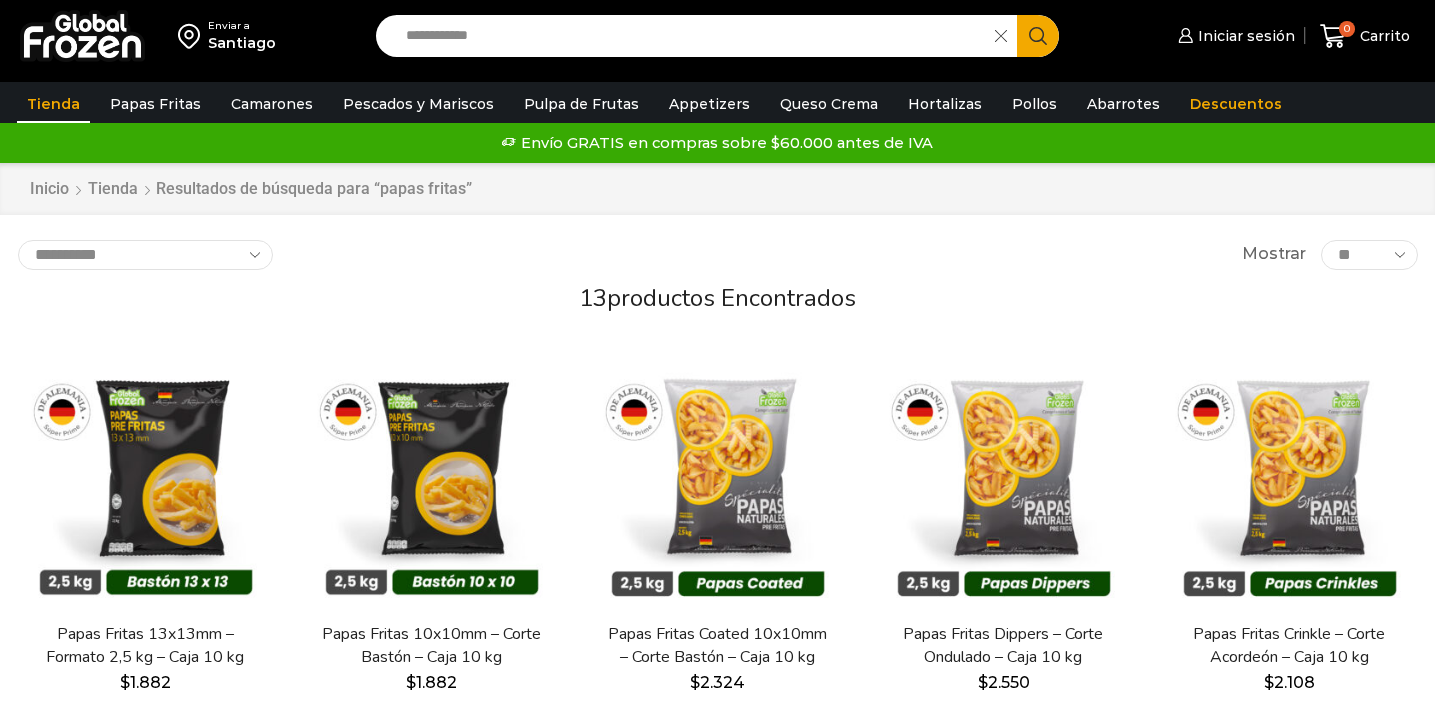scroll, scrollTop: 0, scrollLeft: 0, axis: both 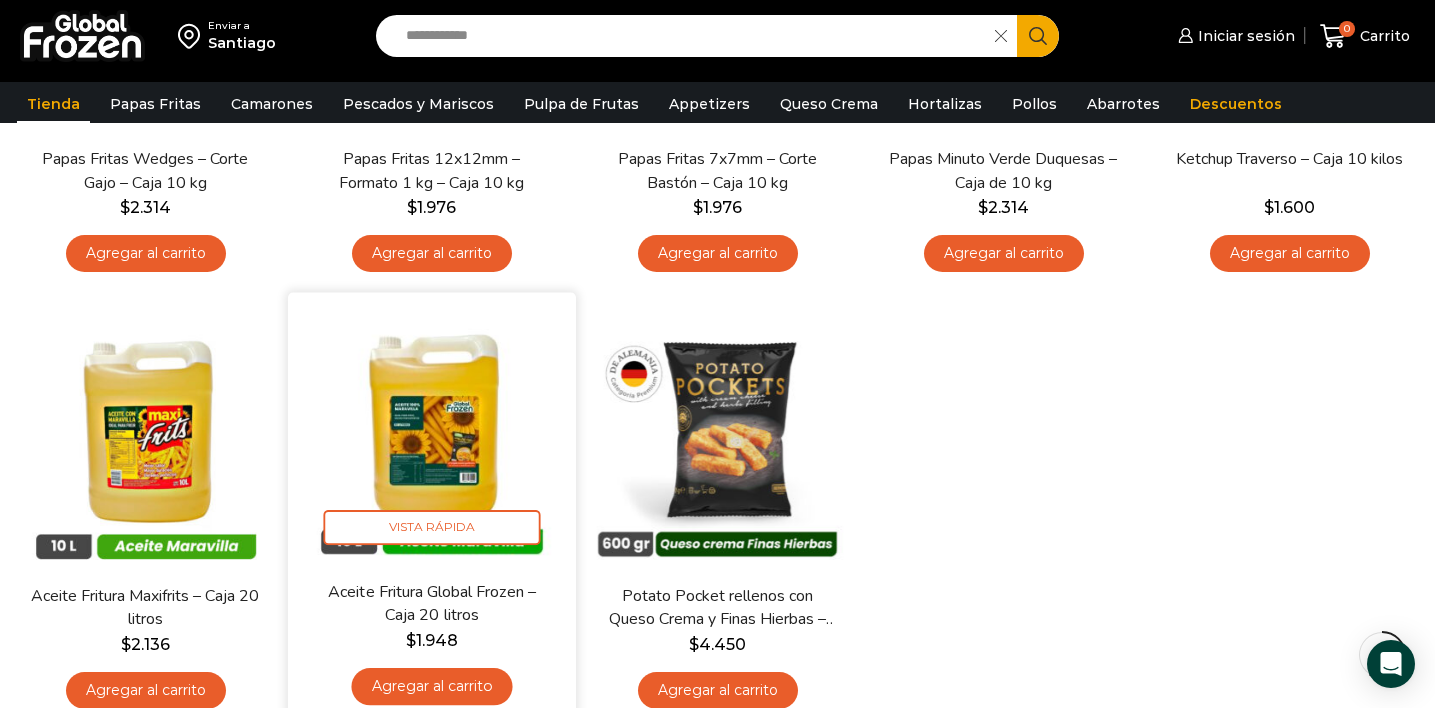 click at bounding box center (432, 437) 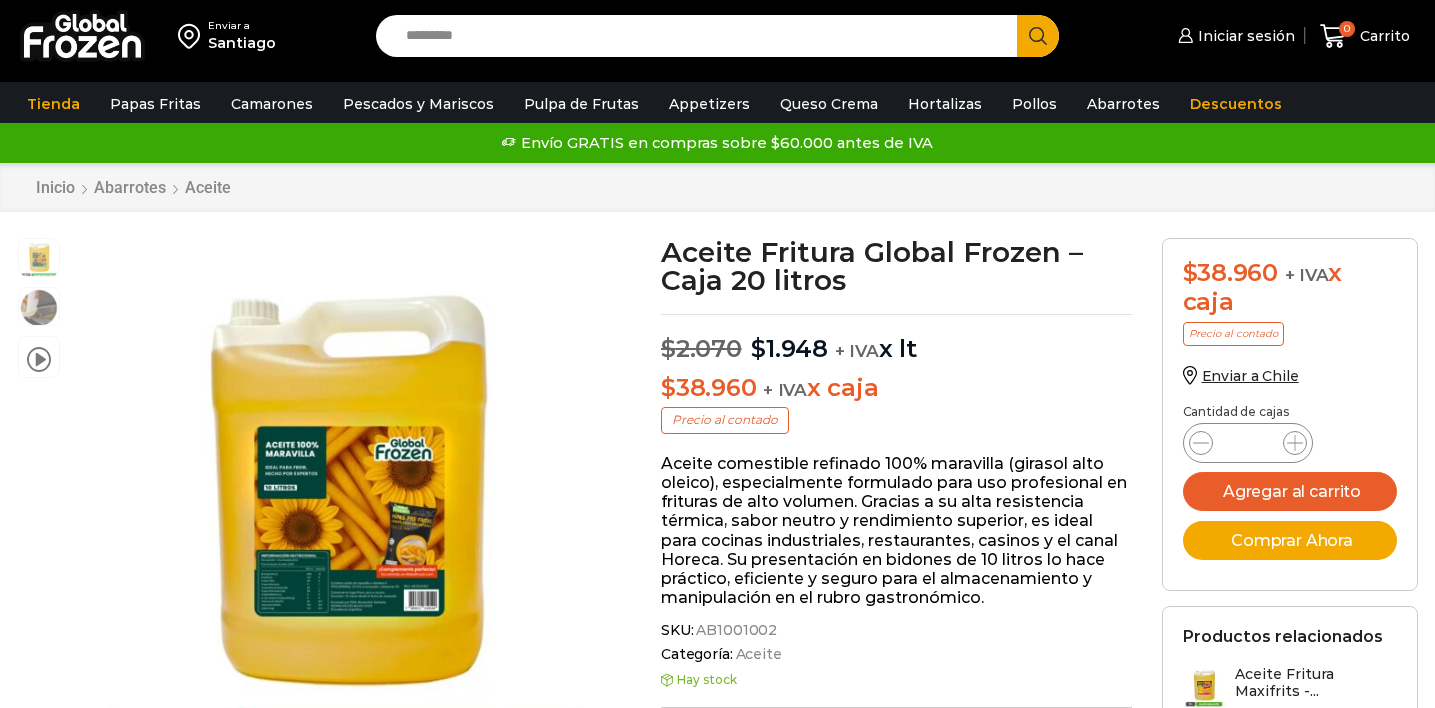 scroll, scrollTop: 1, scrollLeft: 0, axis: vertical 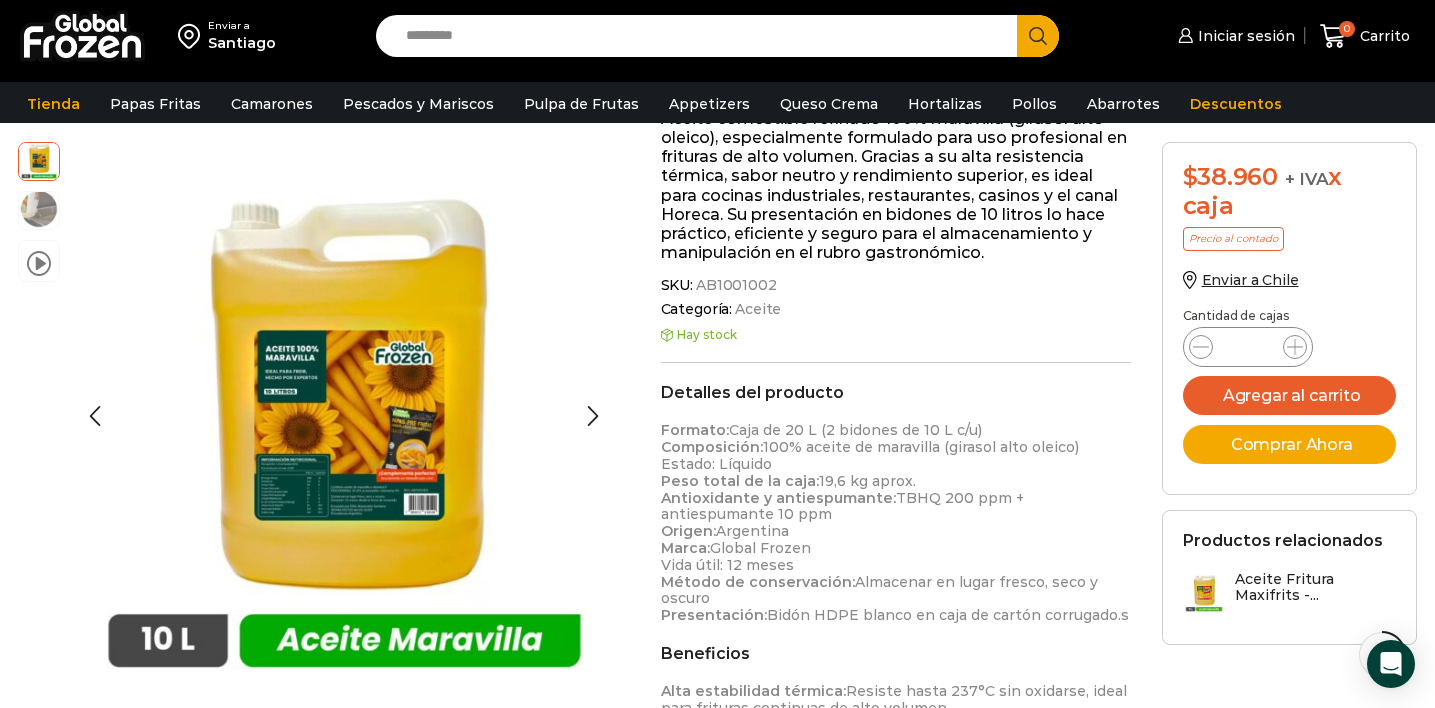 click at bounding box center (39, 209) 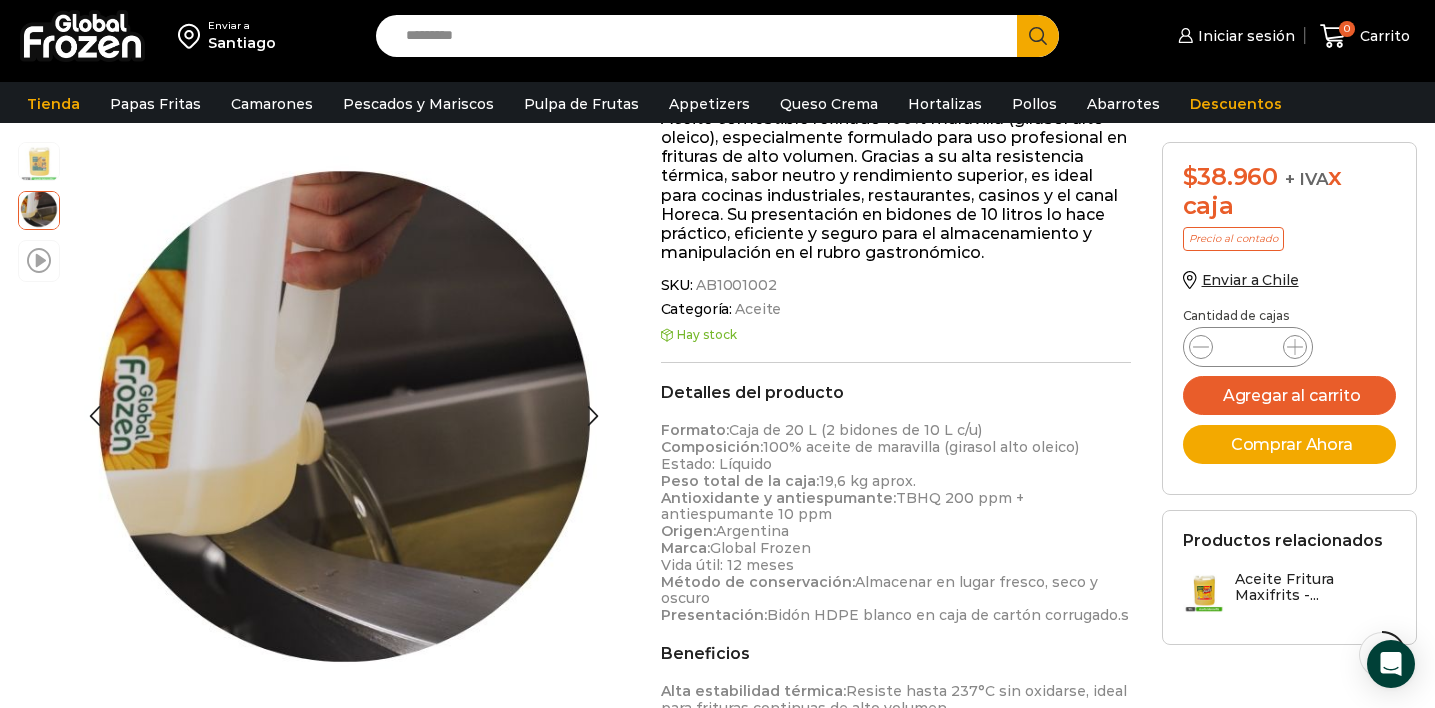 click at bounding box center [39, 259] 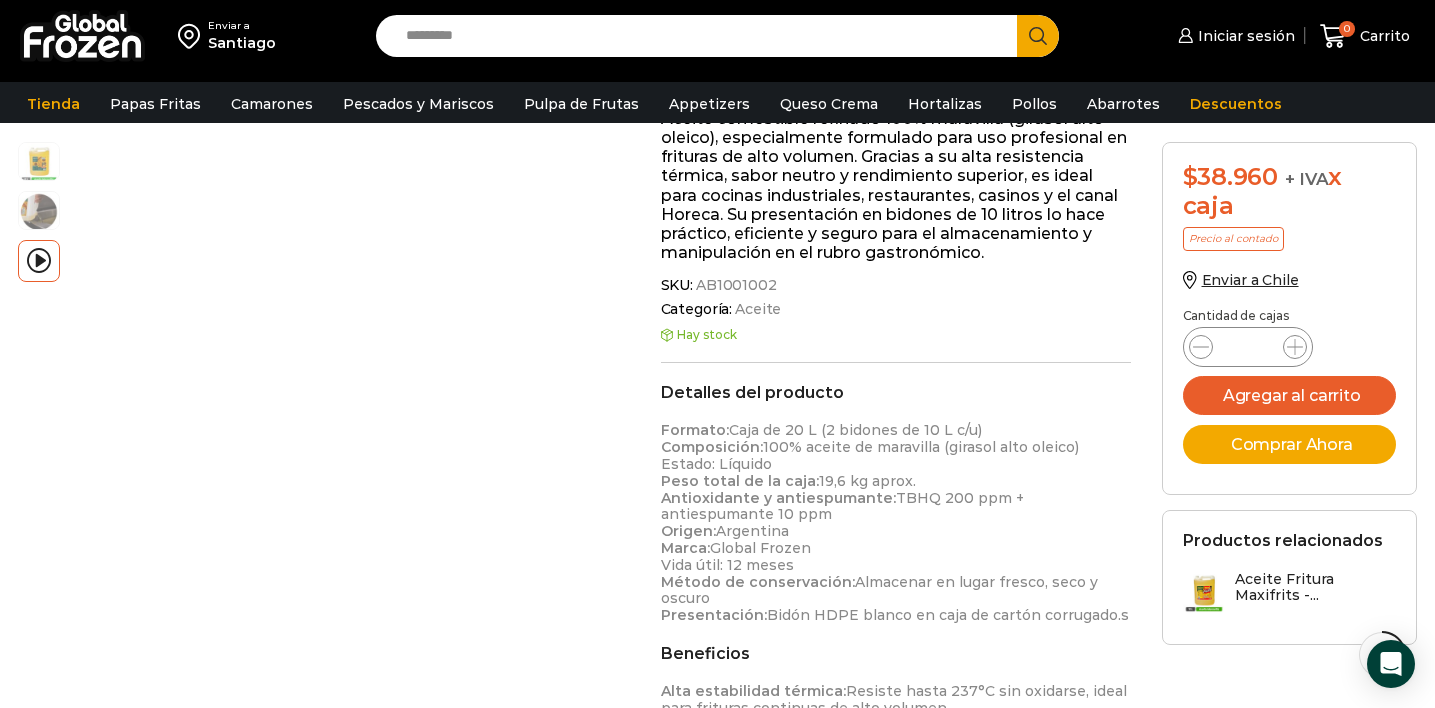 click at bounding box center [82, 36] 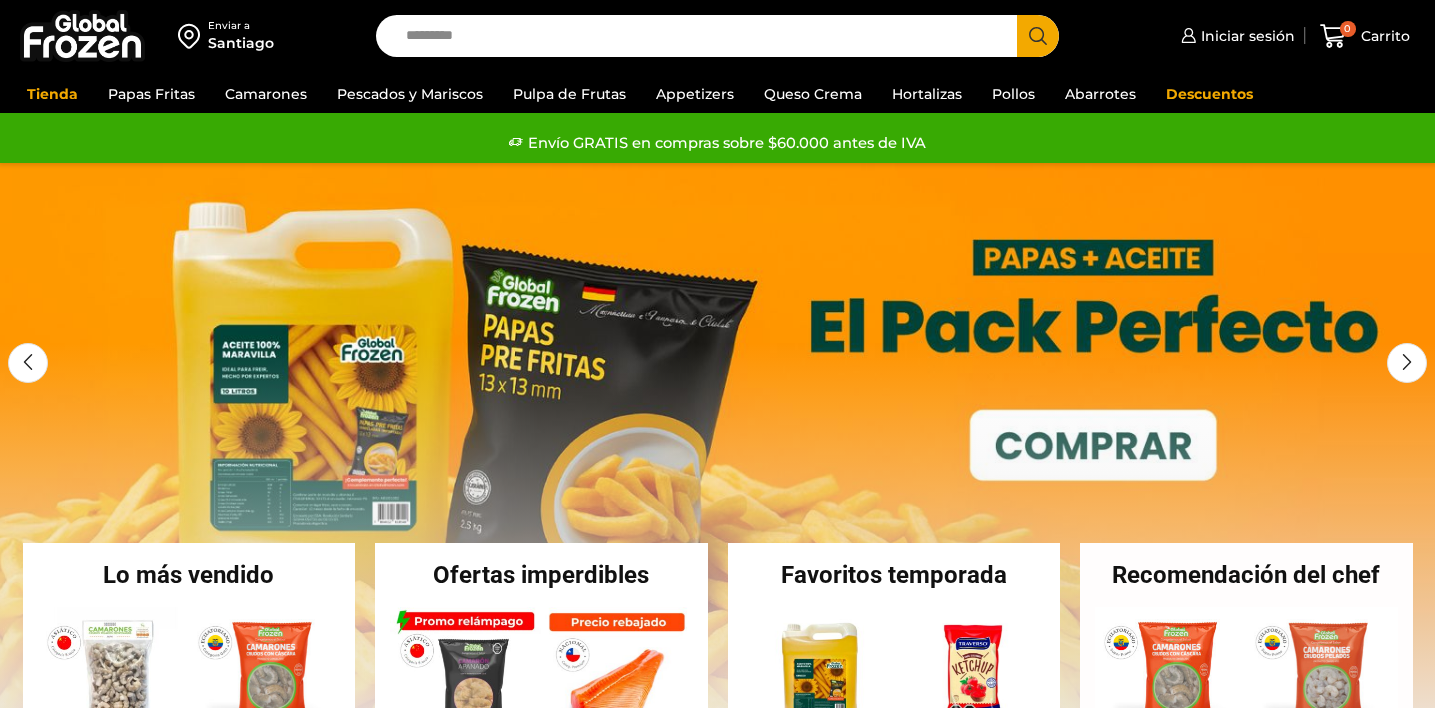scroll, scrollTop: 0, scrollLeft: 0, axis: both 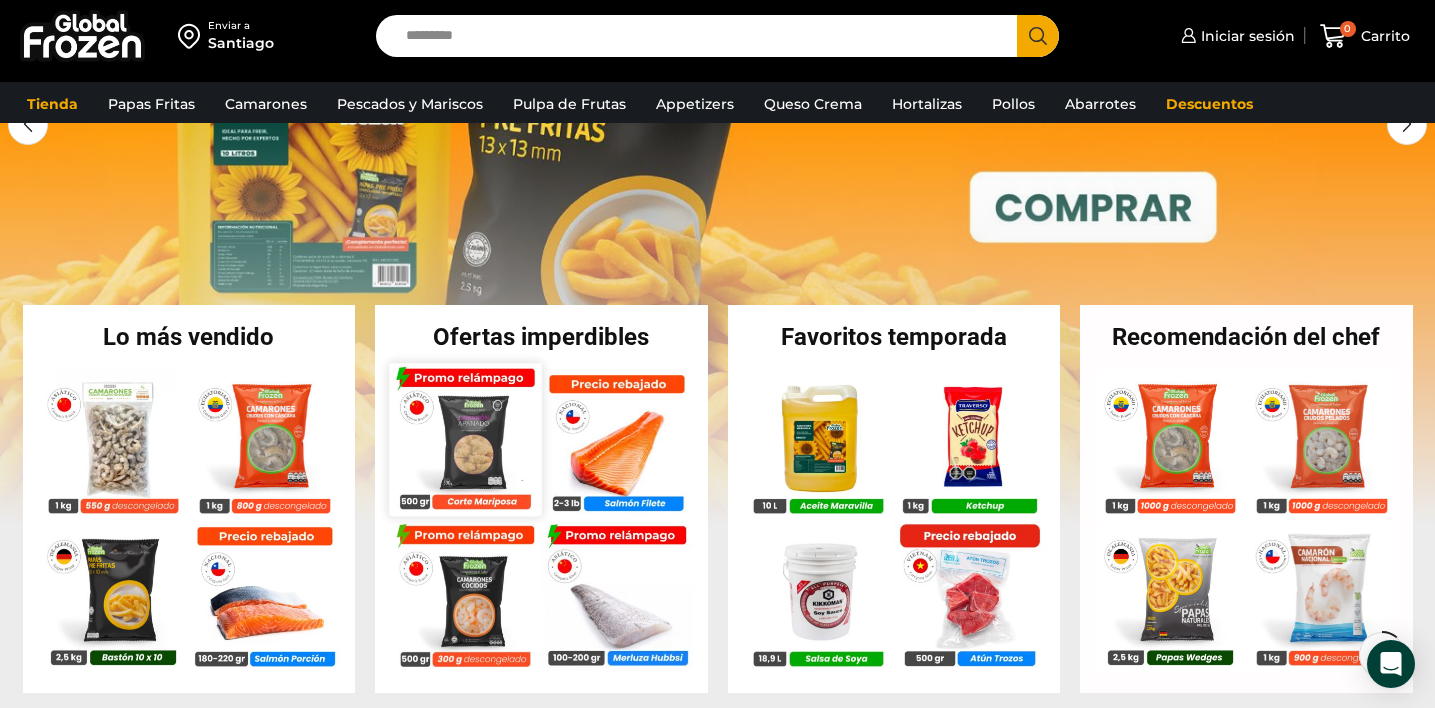 click at bounding box center [465, 439] 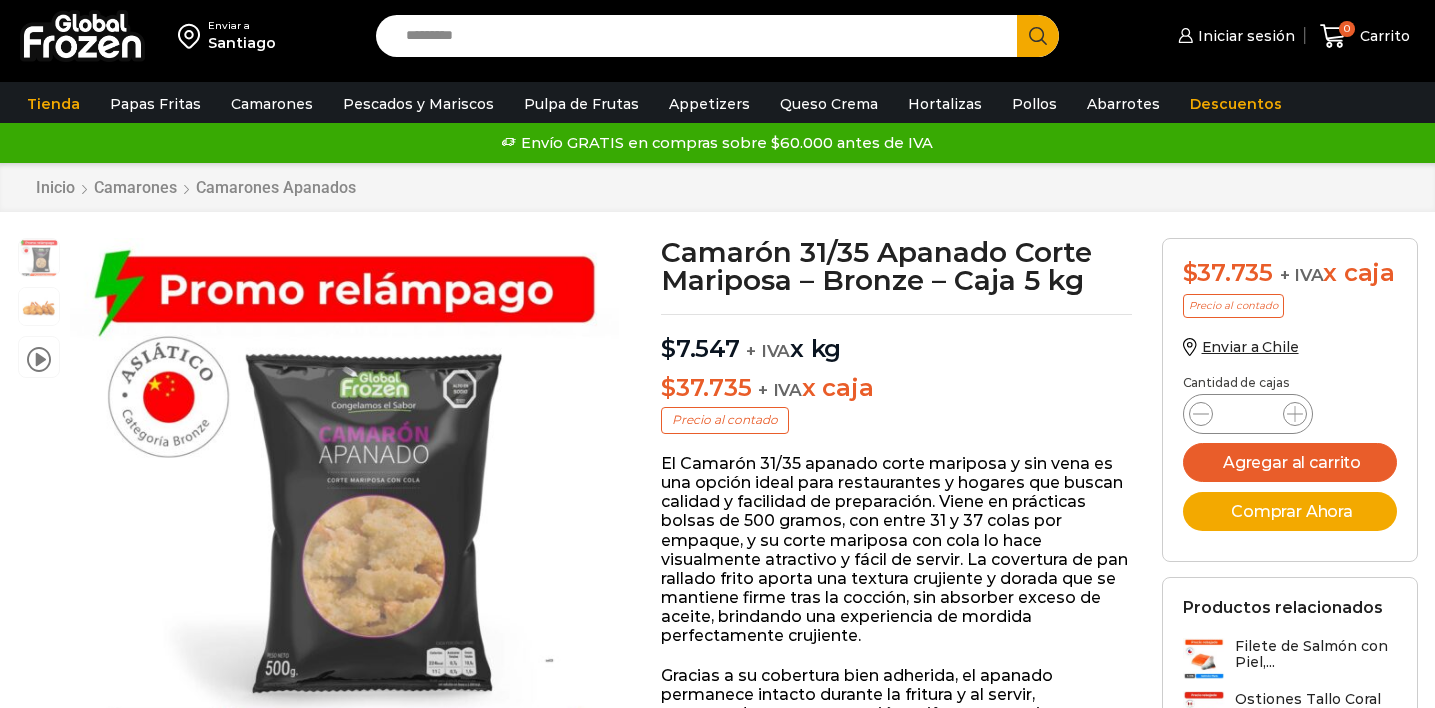 scroll, scrollTop: 0, scrollLeft: 0, axis: both 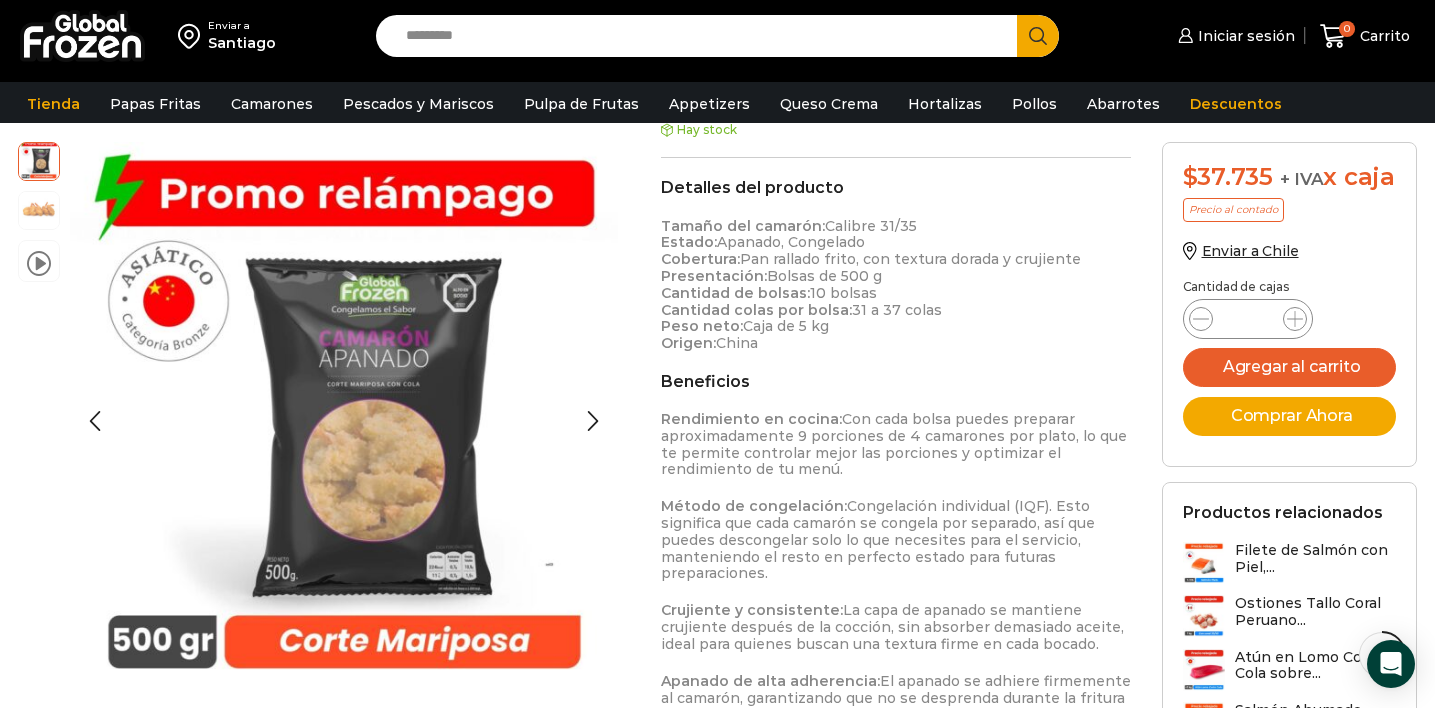 click at bounding box center [39, 209] 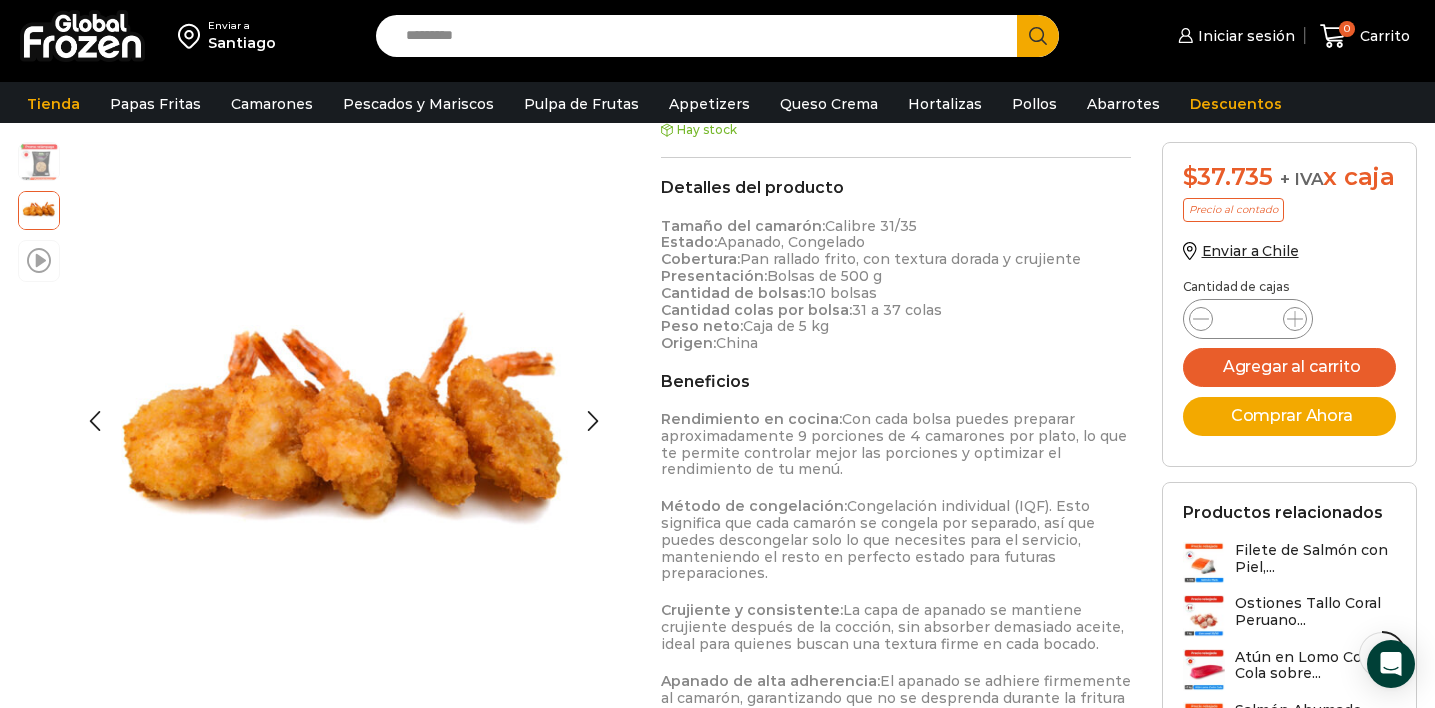 click at bounding box center [39, 259] 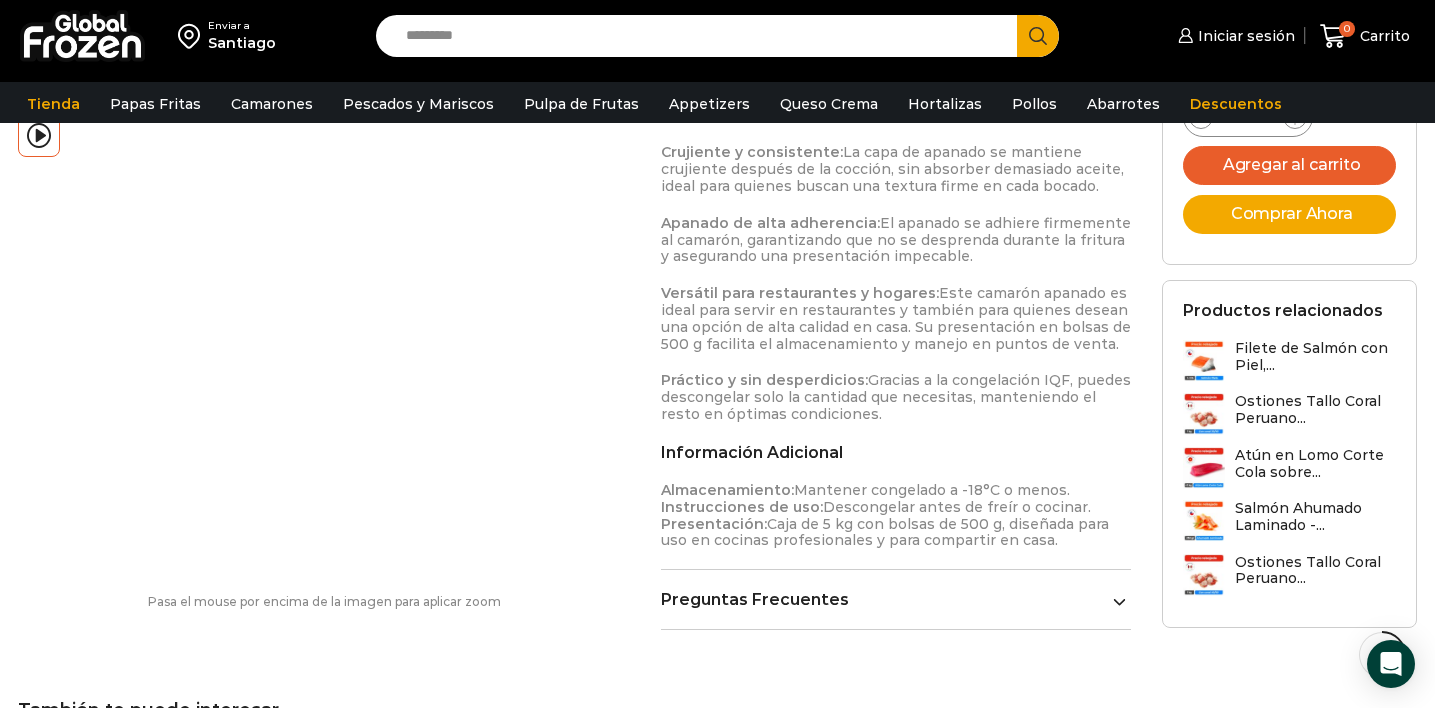 scroll, scrollTop: 1271, scrollLeft: 0, axis: vertical 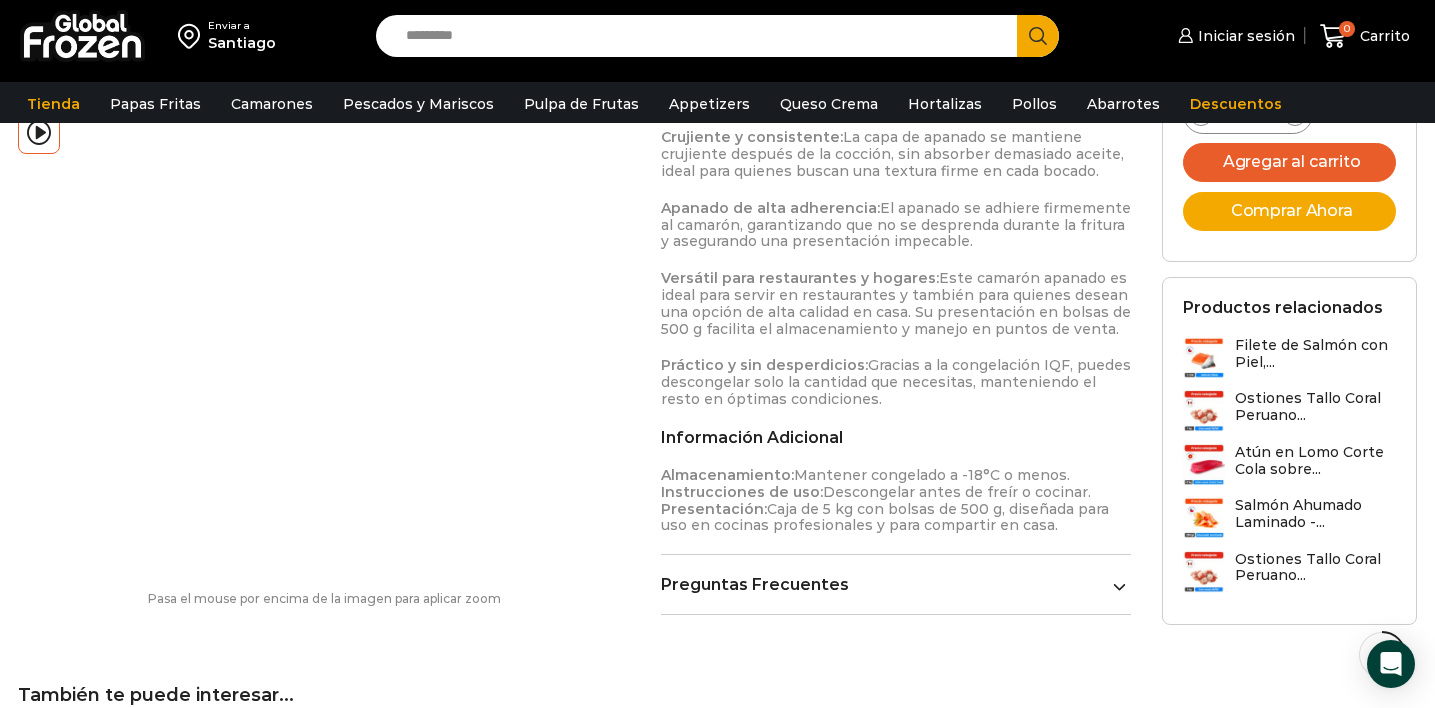 click on "Preguntas Frecuentes" at bounding box center [896, 584] 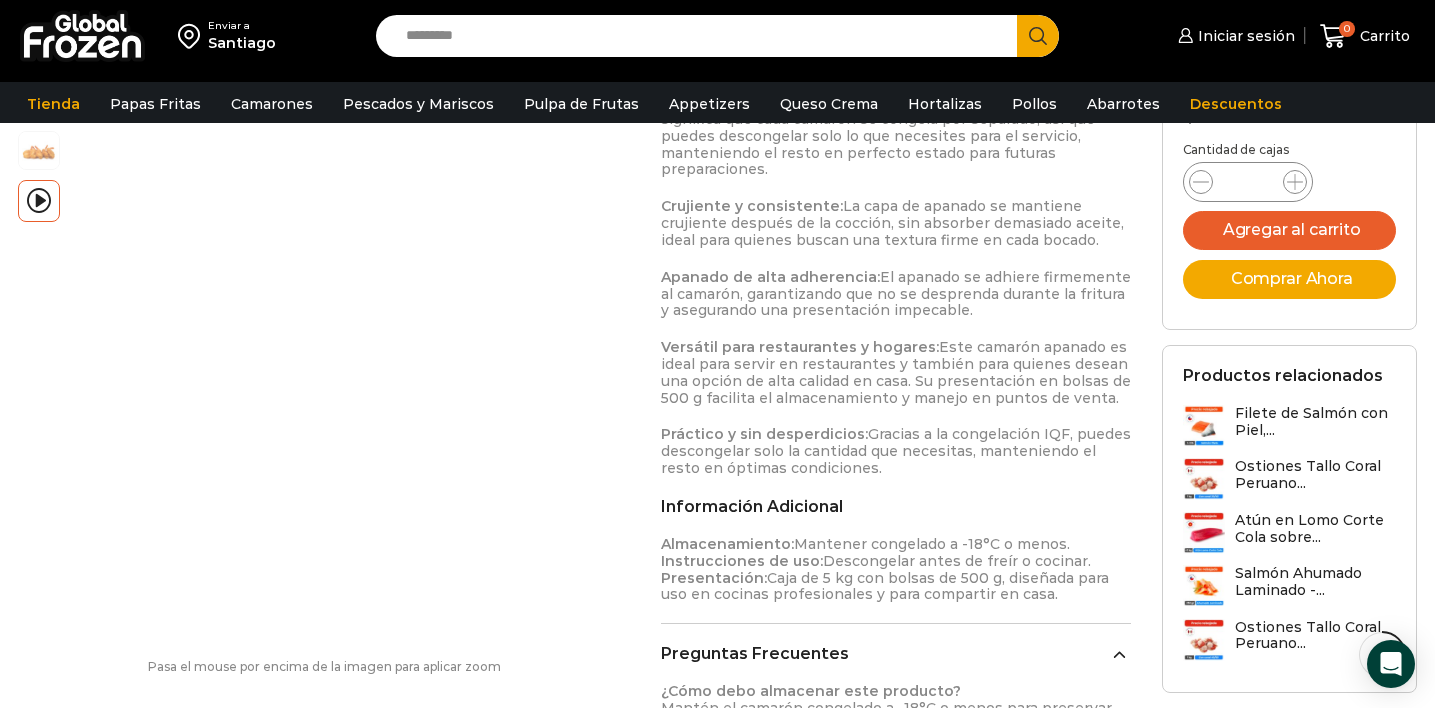 scroll, scrollTop: 1192, scrollLeft: 0, axis: vertical 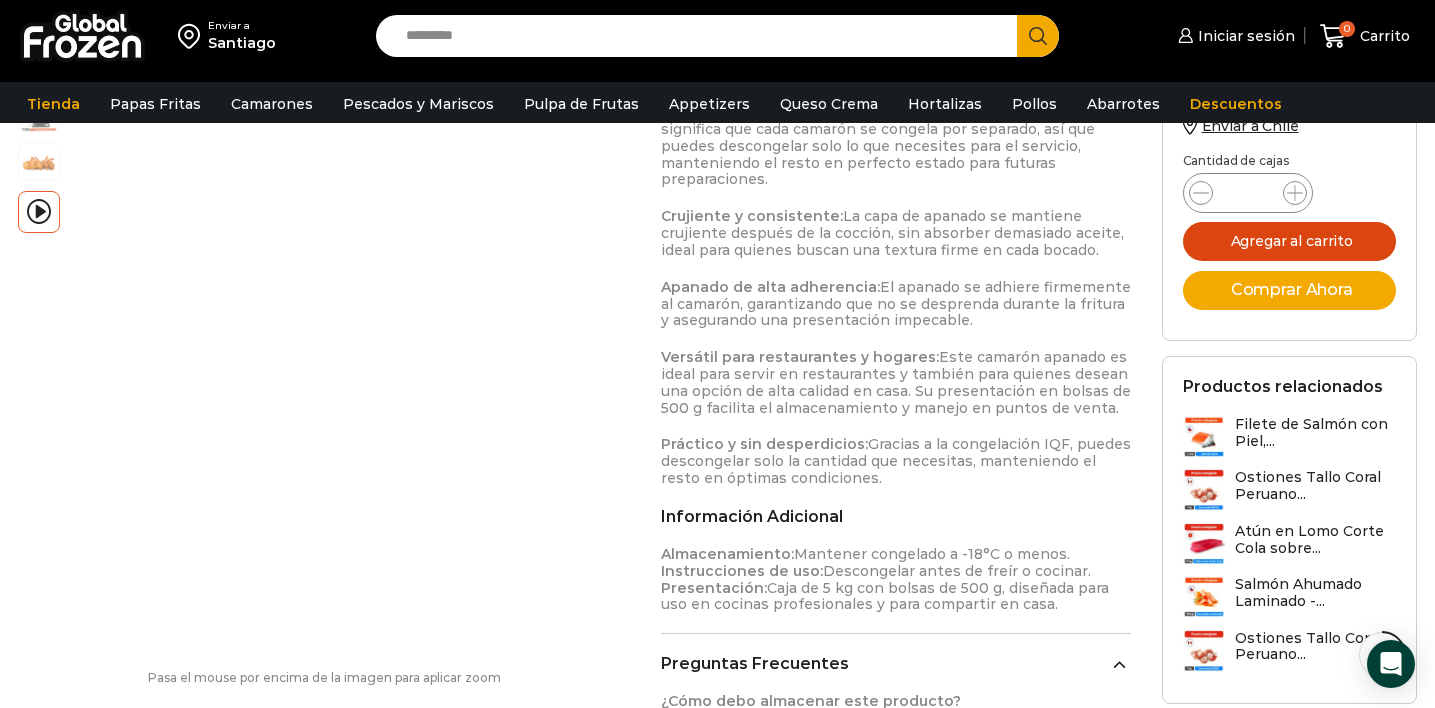 click on "Agregar al carrito" at bounding box center (1290, 241) 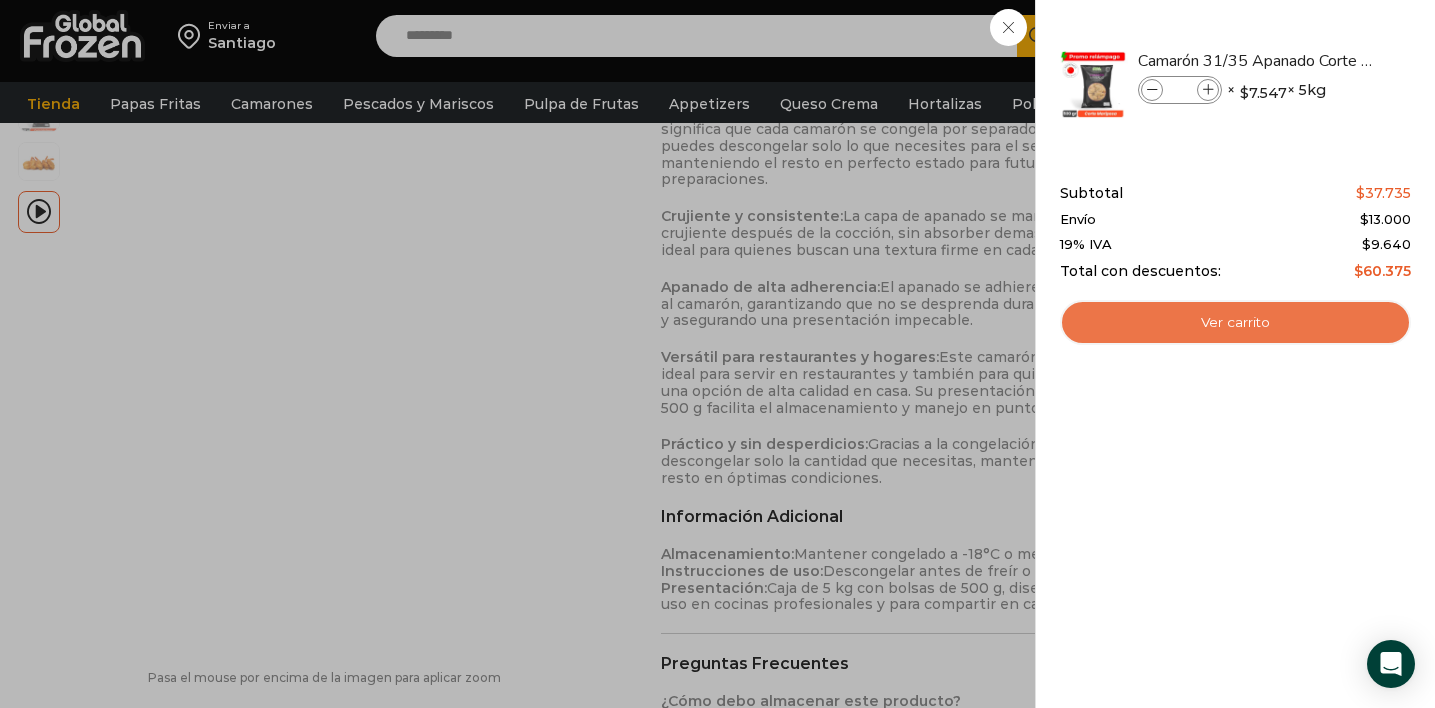 click on "Ver carrito" at bounding box center [1235, 323] 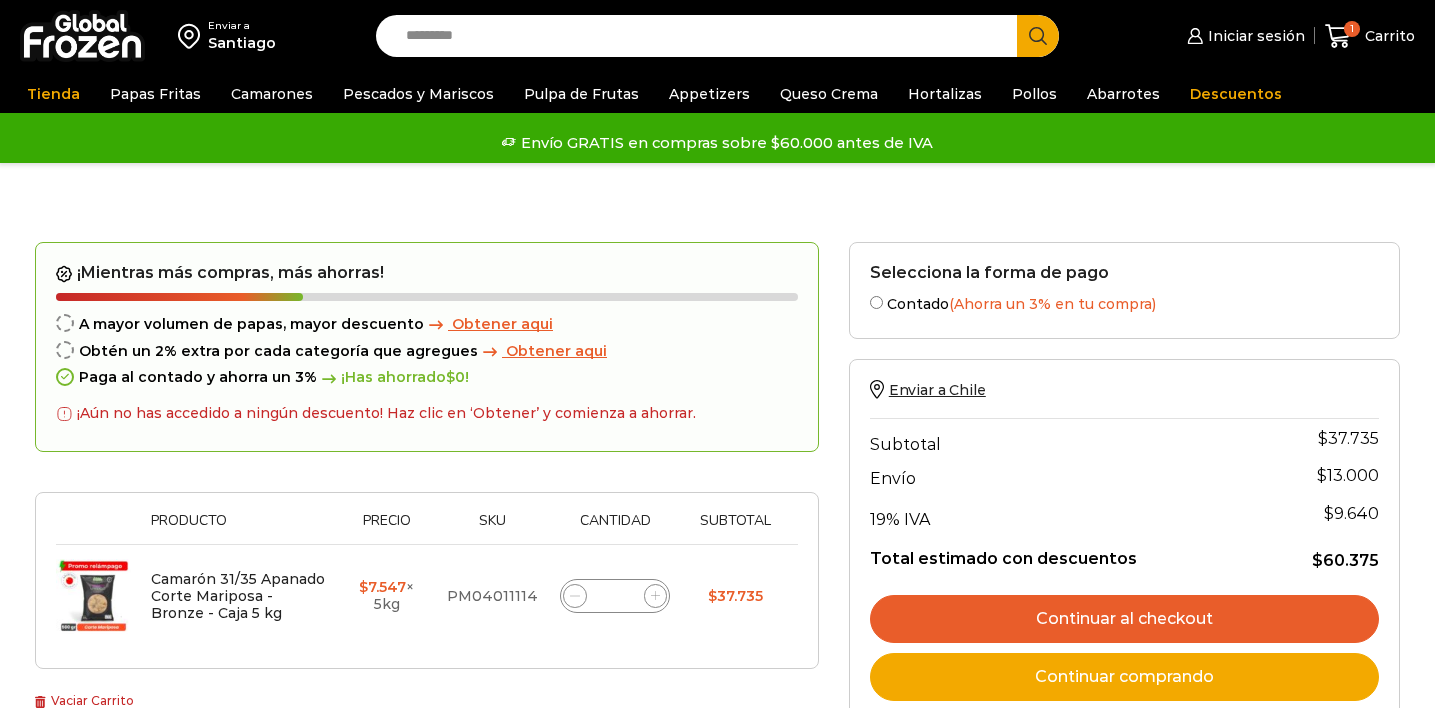 scroll, scrollTop: 0, scrollLeft: 0, axis: both 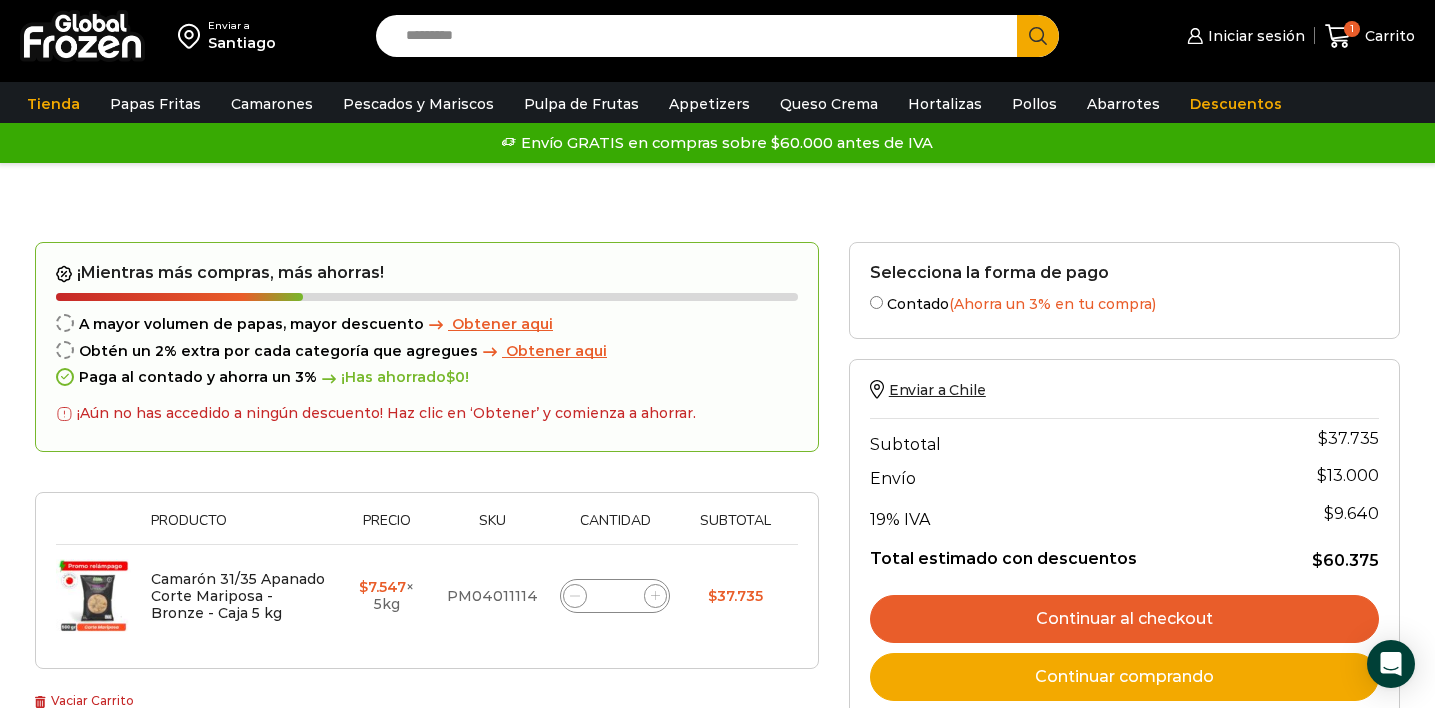 click 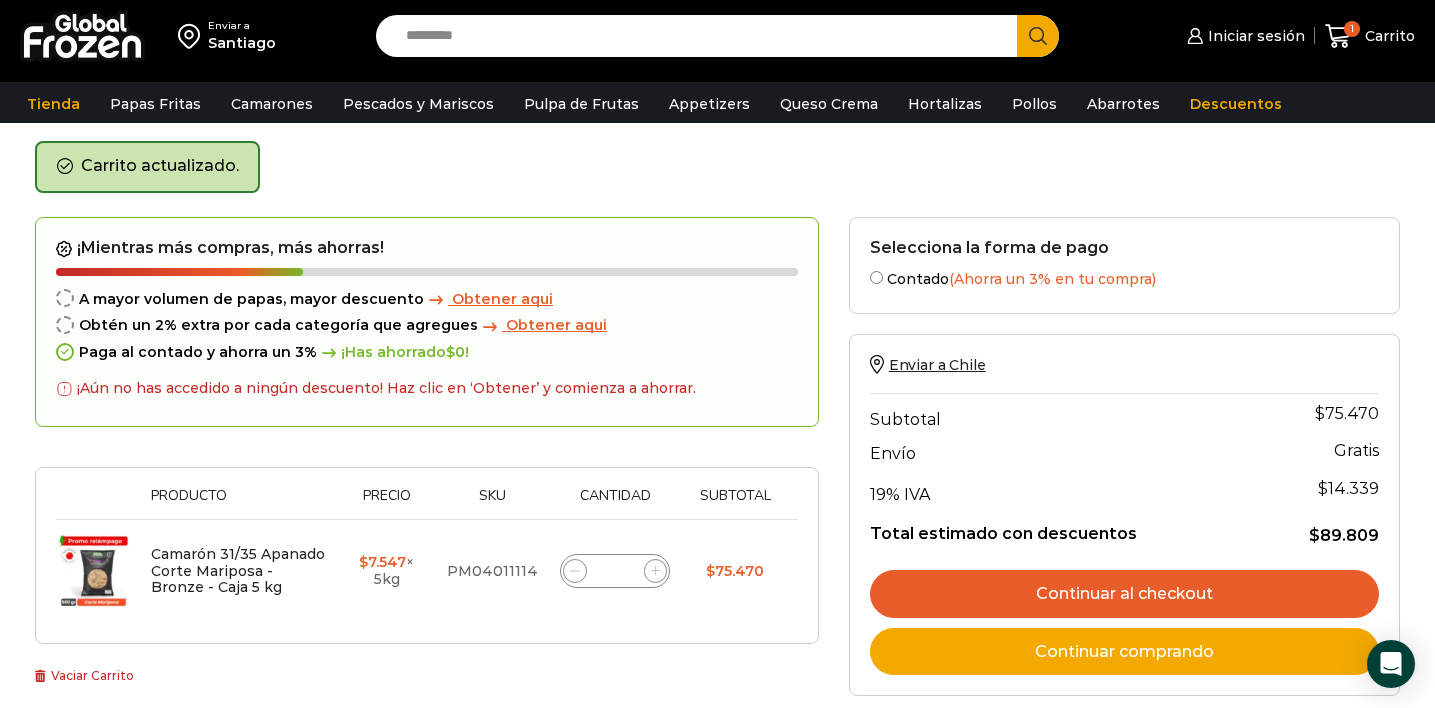 scroll, scrollTop: 51, scrollLeft: 0, axis: vertical 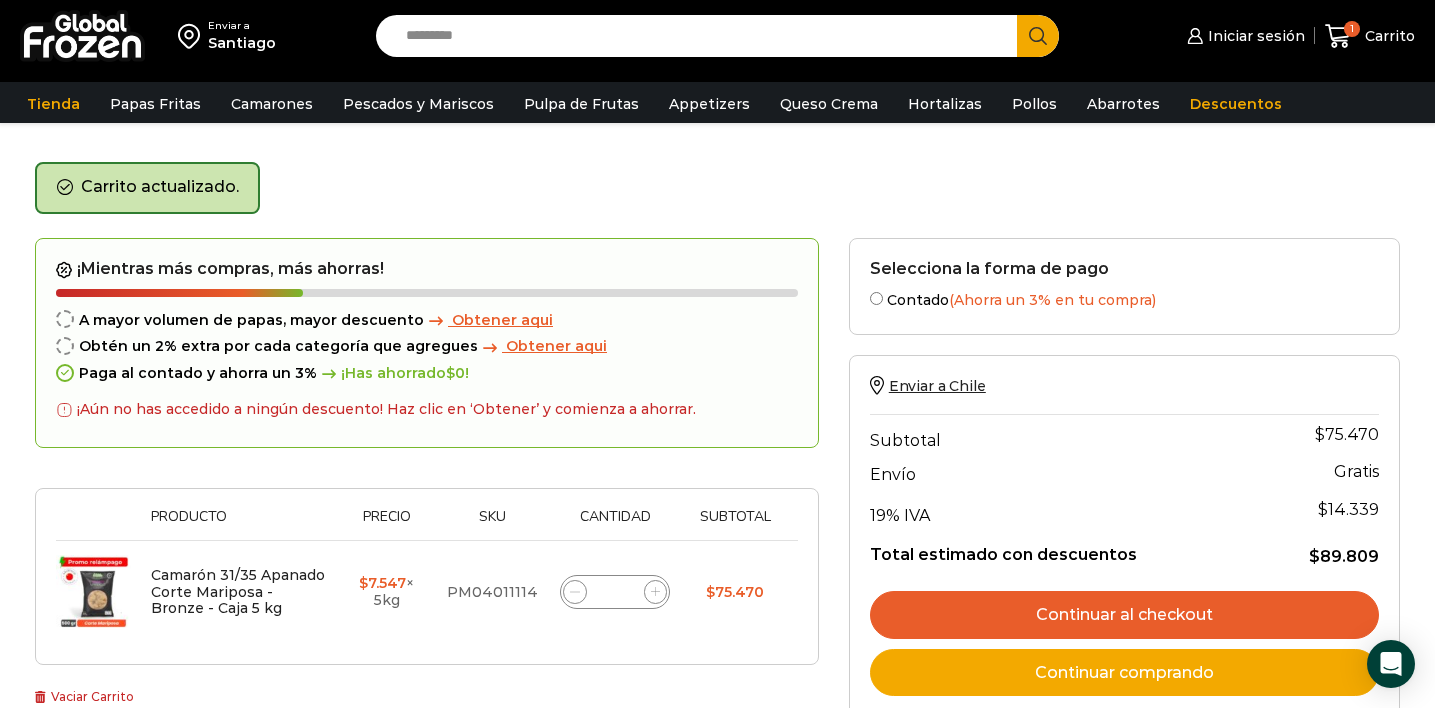 click at bounding box center (82, 36) 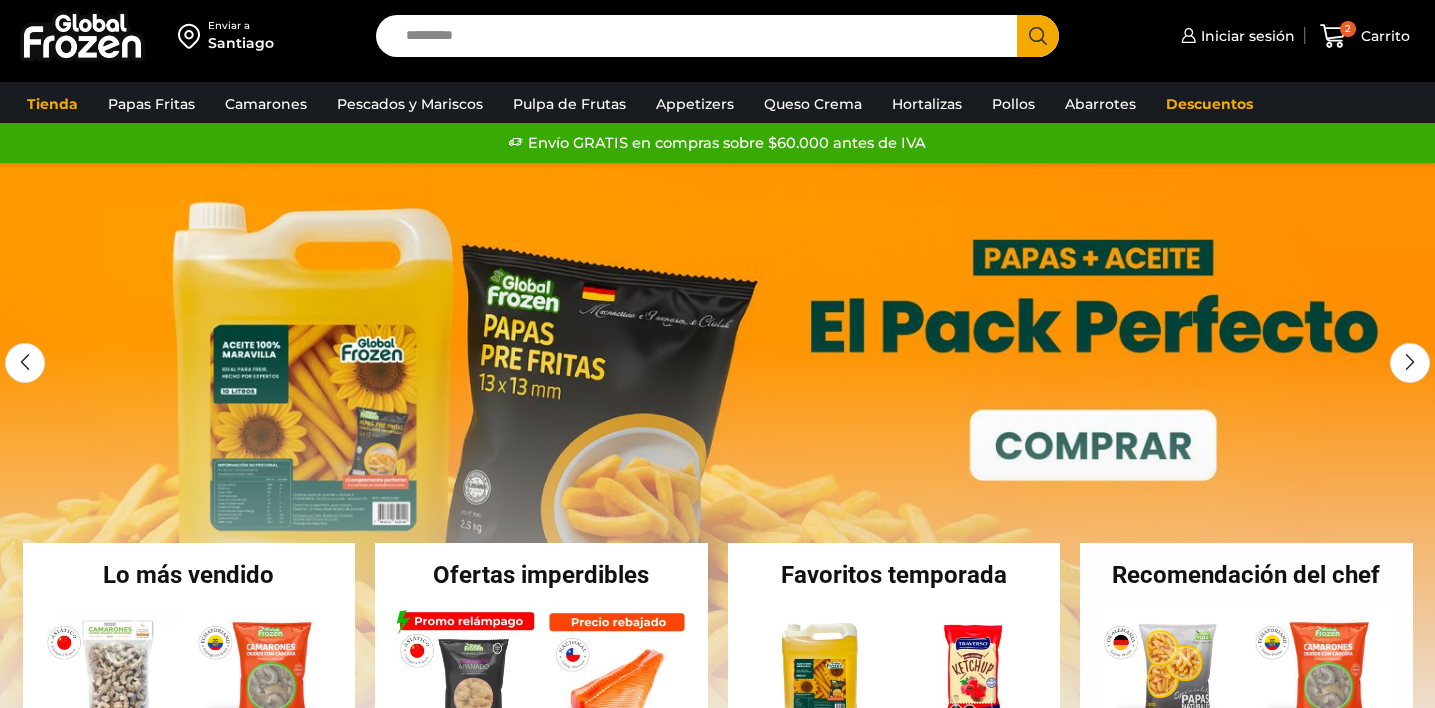 scroll, scrollTop: 0, scrollLeft: 0, axis: both 